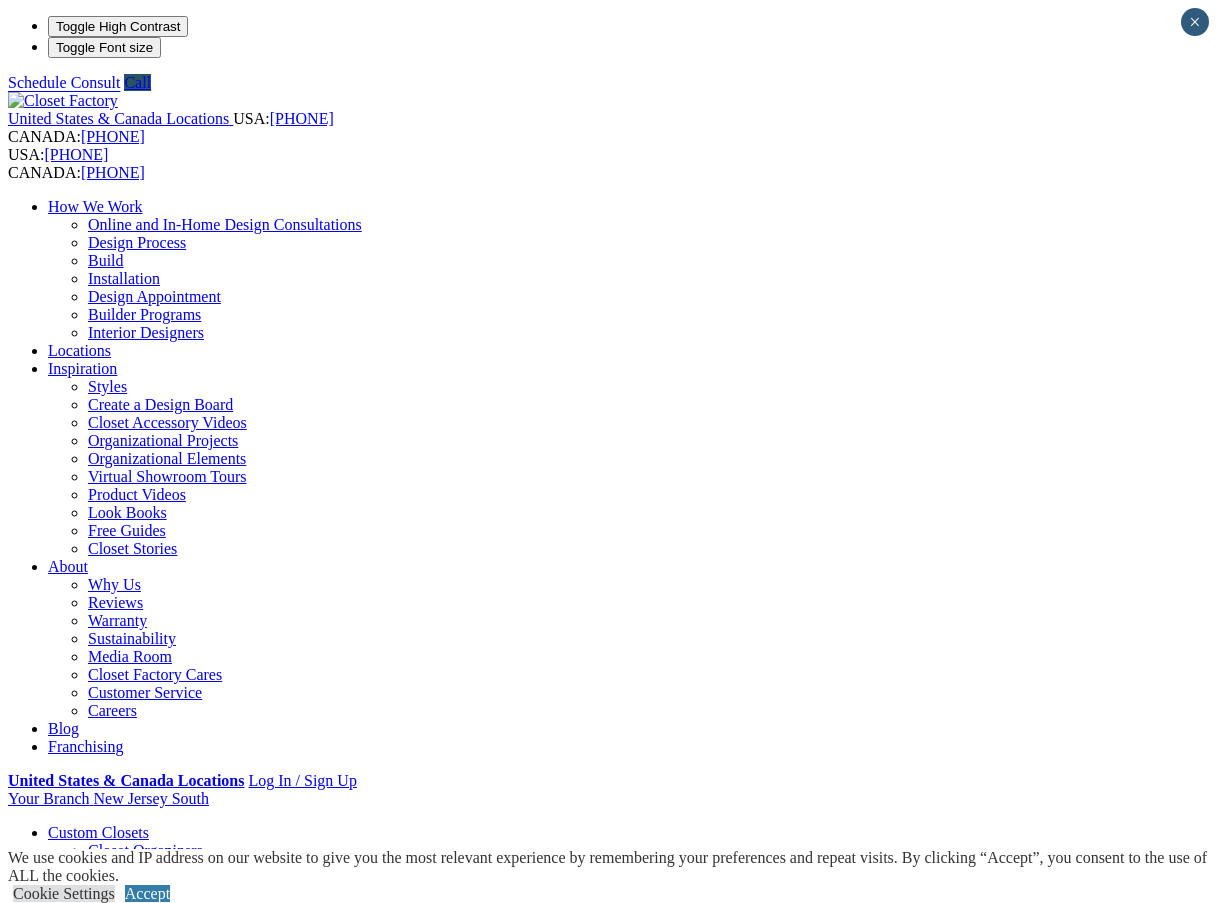 scroll, scrollTop: 0, scrollLeft: 0, axis: both 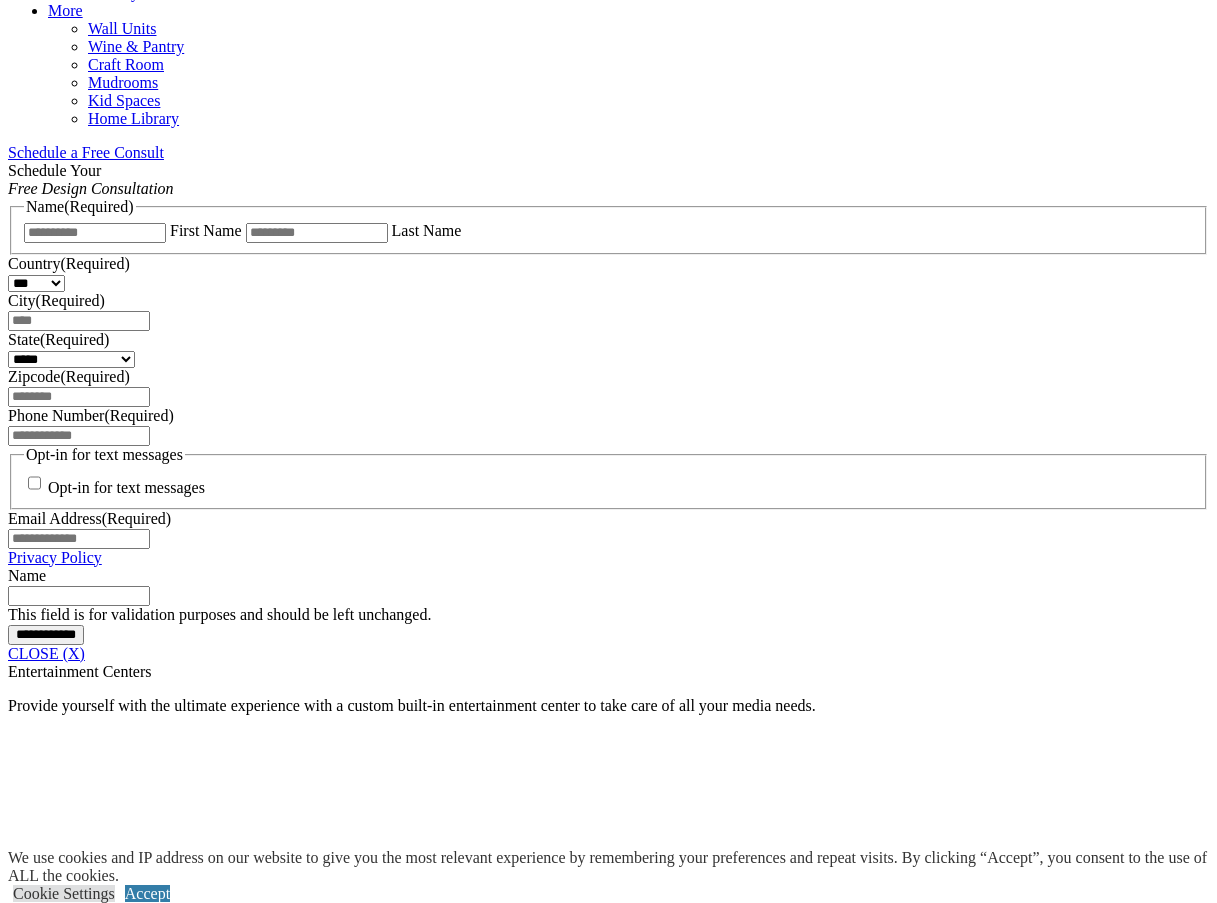 click on "click to like TV Wall unit
TV Wall Unit Niche
click to like two tone traditional entertainment center
Entertainment Center Two-Tone
click to like brother vs brother white ent center
Brother-vs-brother-drew-white-ent-center
click to like The game room features a rustic style wall unit design.
EC-and-Wall-Unit-_view02
click to like Attractice custom designed and built entertainment center
Entertainment Centers_69
click to like modern tv media center in stained wood
Entertainment Centers_62
click to like English cottage style entertainment center
Entertainment Centers_28
click to like Wall-to-wall and floor-to-ceiling solid wood entertainment center
Entertainment Centers_37
click to like Black TV center built wall-to-wall in a modern style
Entertainment Centers_60
Entertainment Centers_54" at bounding box center [608, 2449] 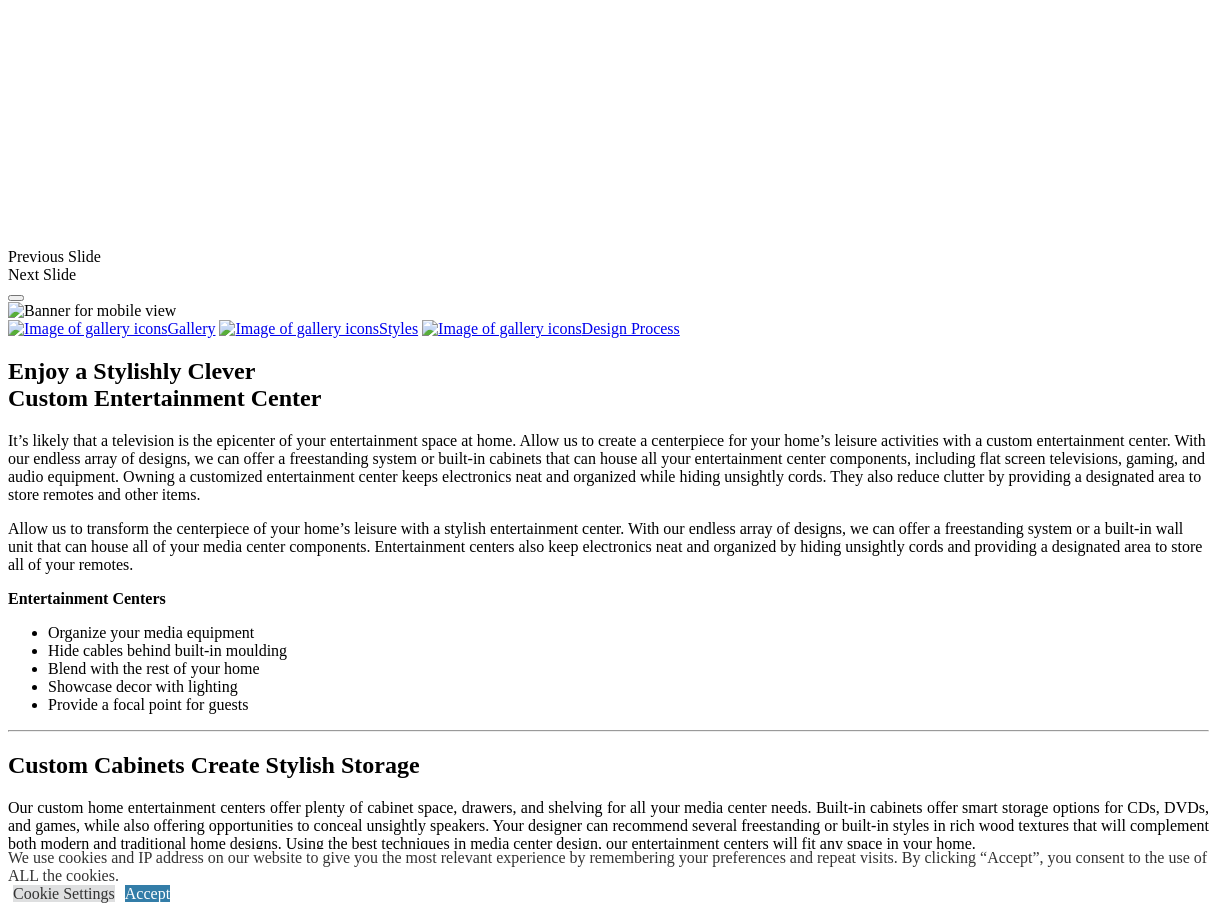 scroll, scrollTop: 1600, scrollLeft: 0, axis: vertical 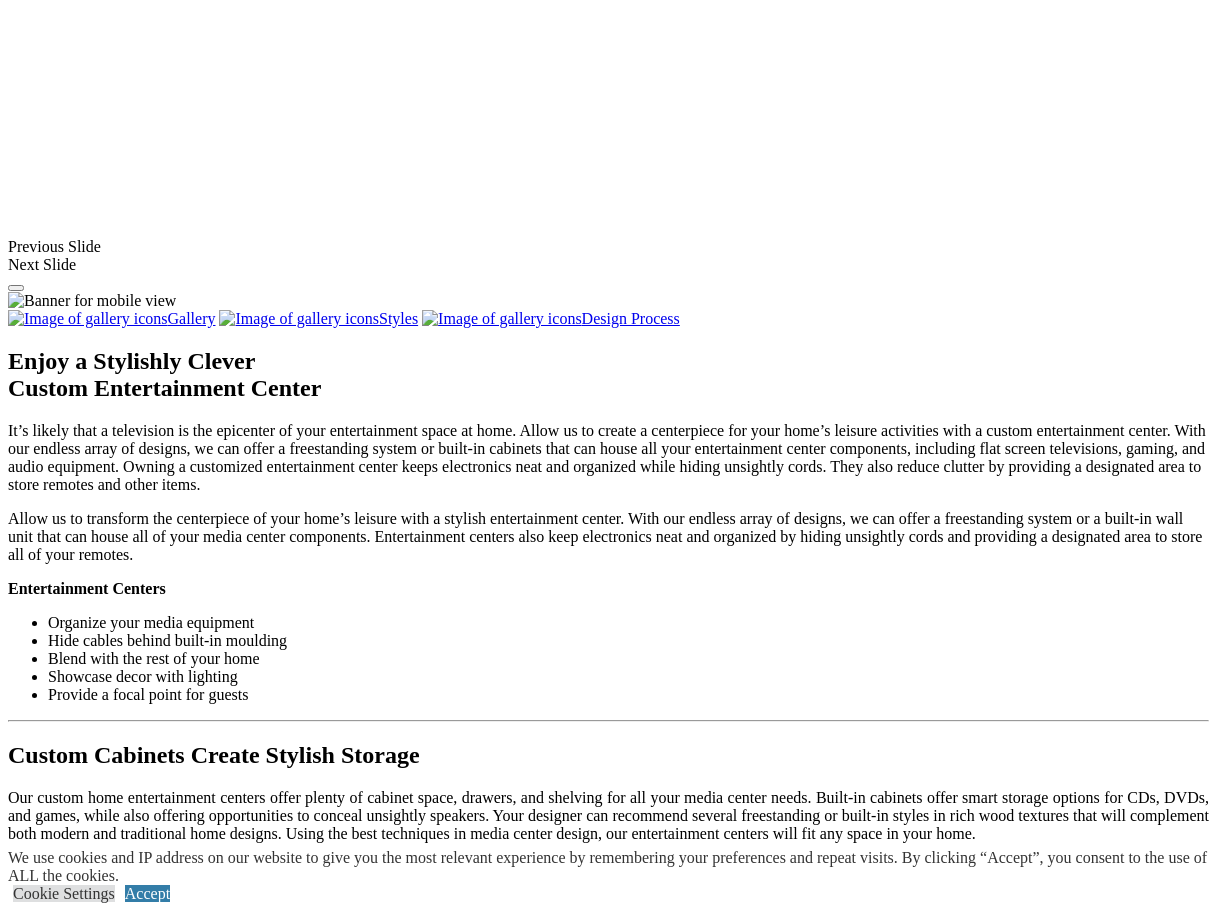 click at bounding box center (635, 1570) 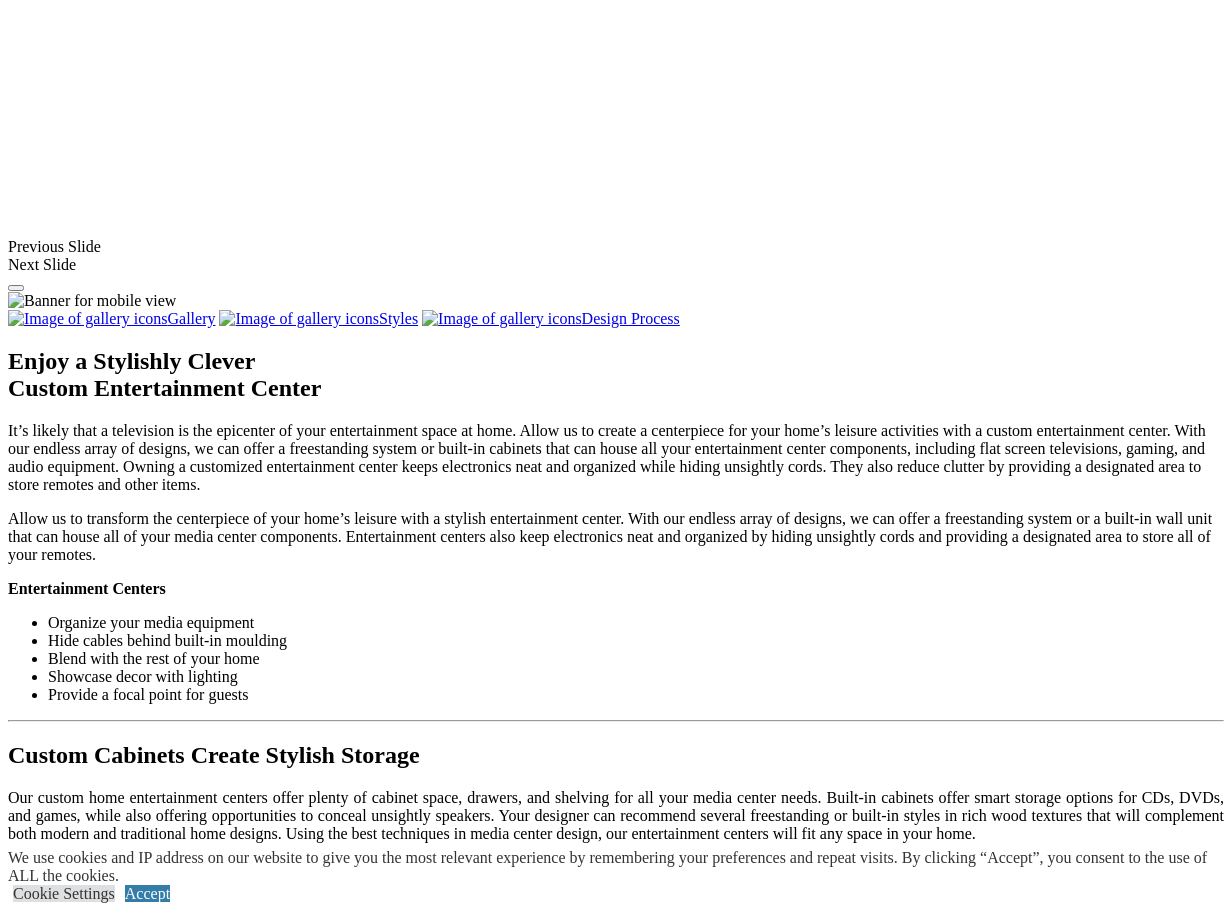 click at bounding box center [8, 36070] 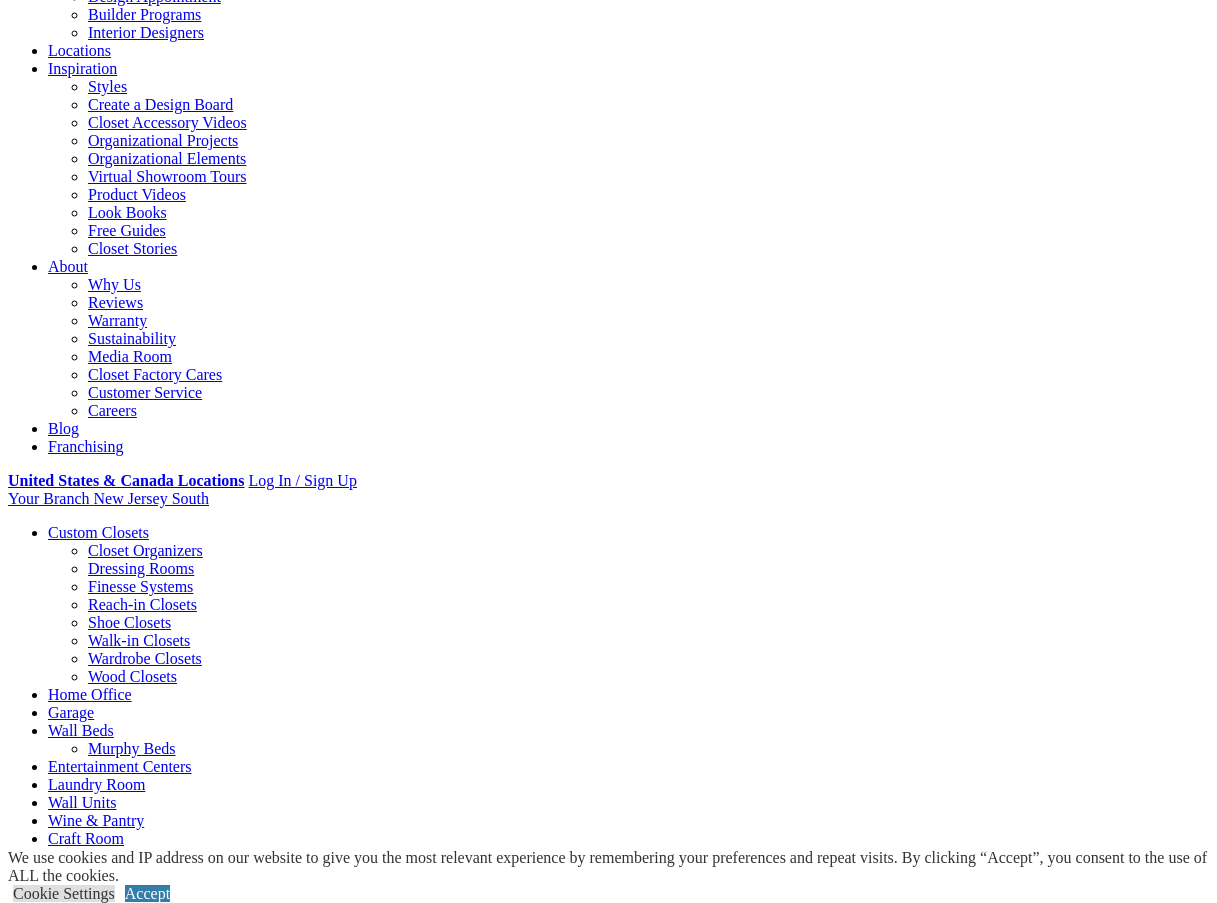 scroll, scrollTop: 0, scrollLeft: 0, axis: both 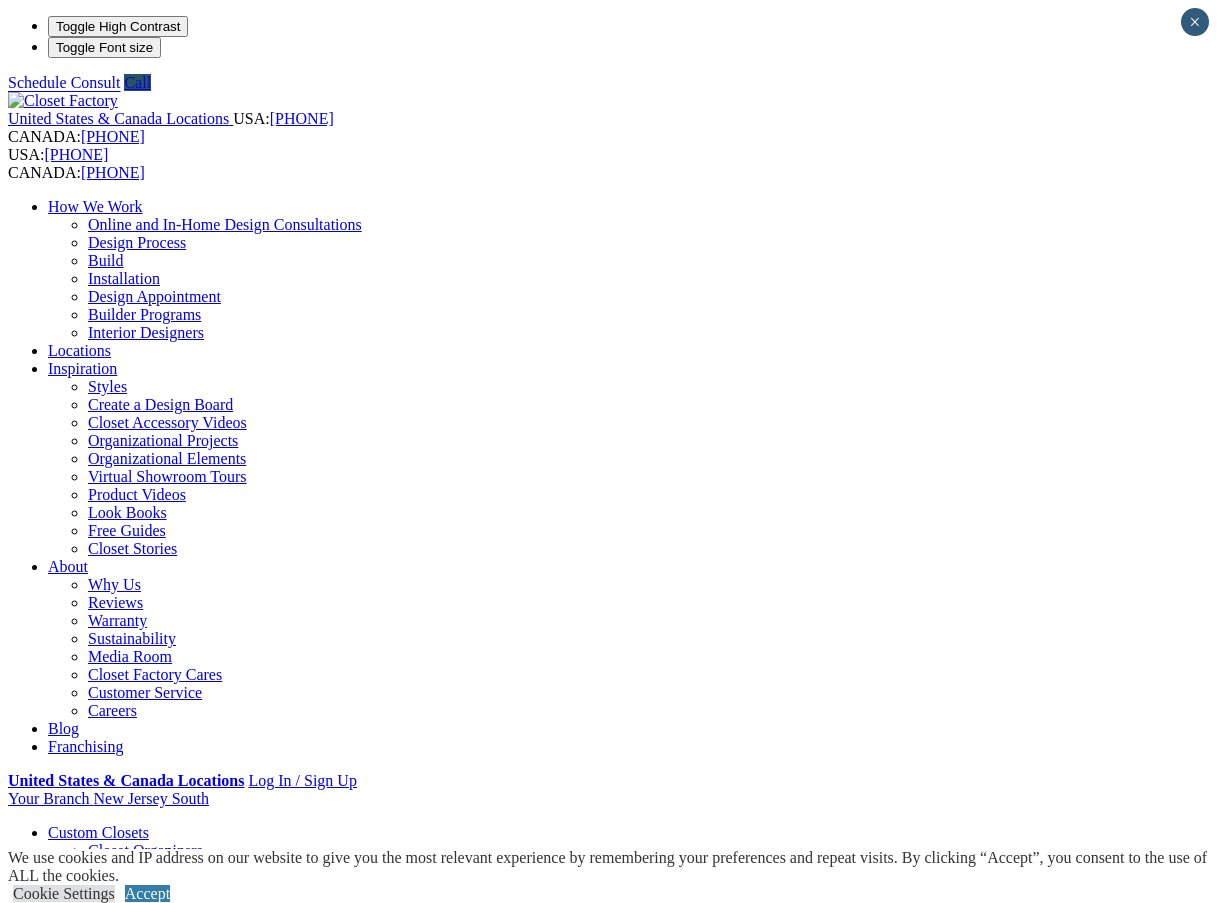 click on "Wine & Pantry" at bounding box center (136, 1228) 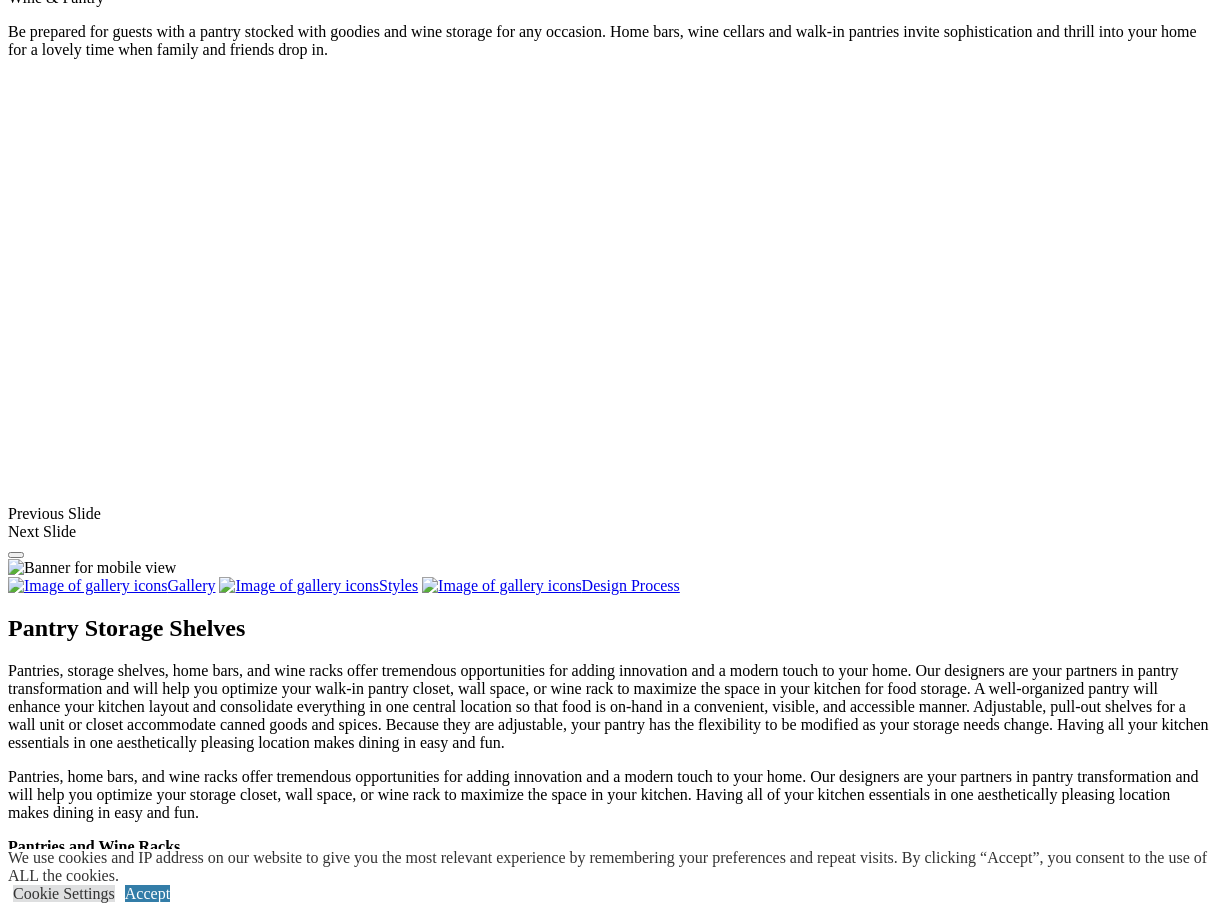 scroll, scrollTop: 1100, scrollLeft: 0, axis: vertical 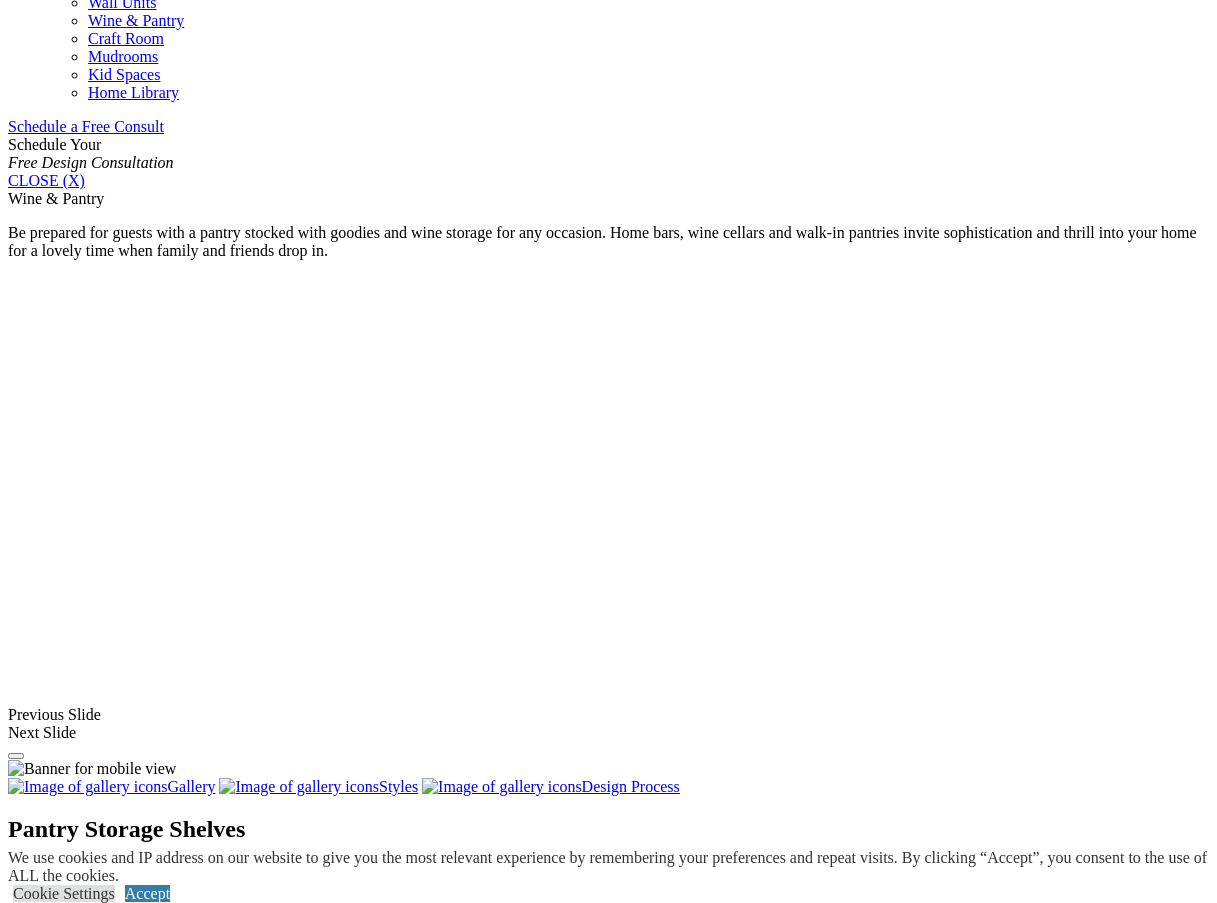 click on "Locations" at bounding box center (79, -876) 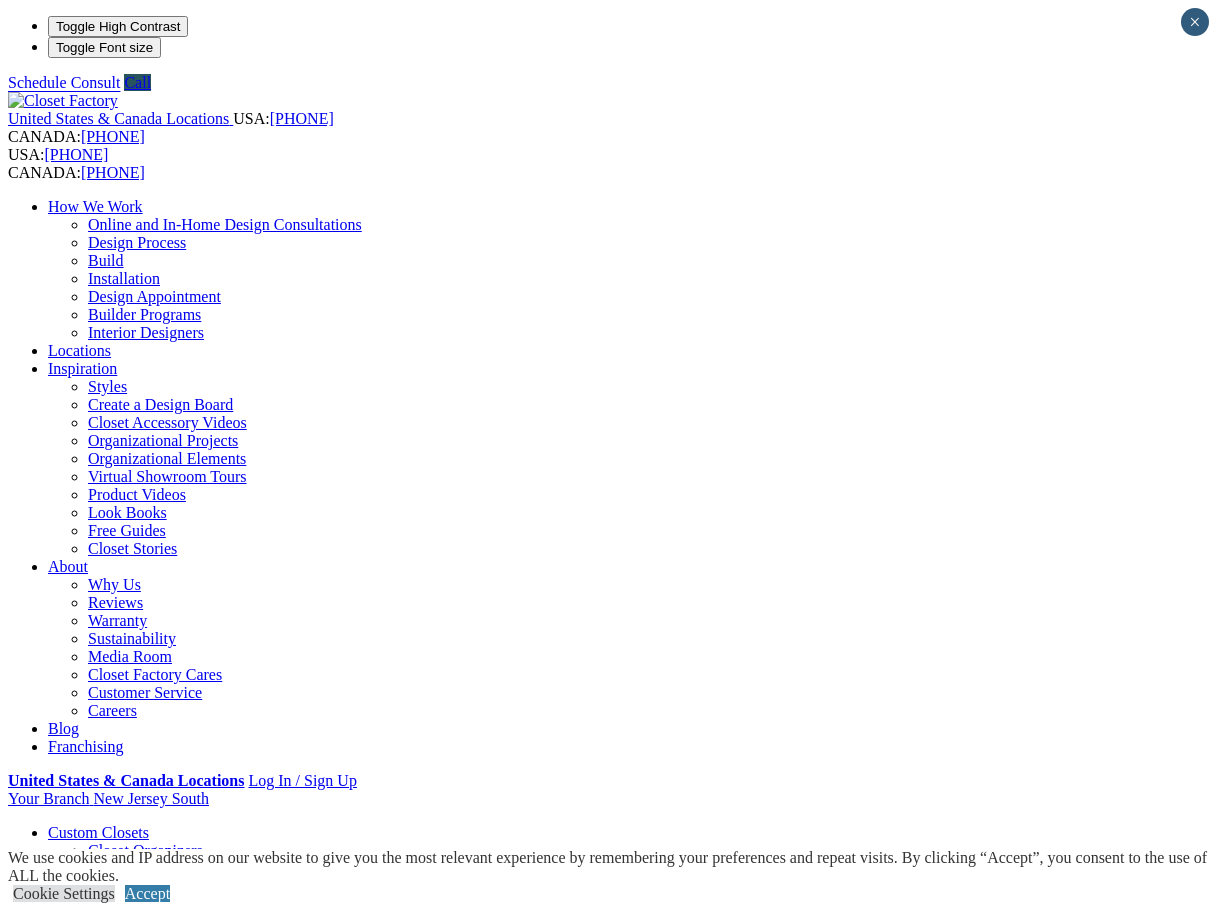 scroll, scrollTop: 0, scrollLeft: 0, axis: both 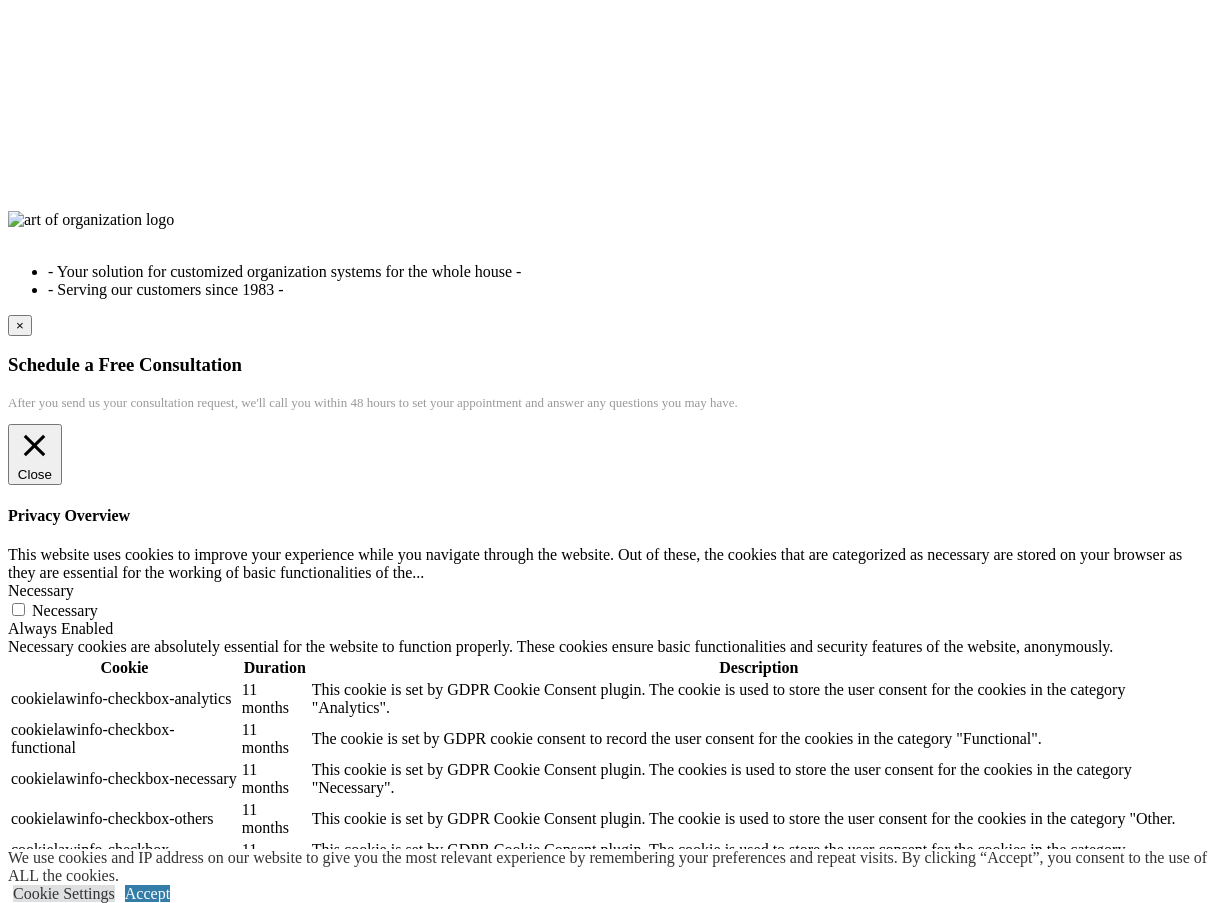 click on "Schedule a Free Consult" at bounding box center (86, -12266) 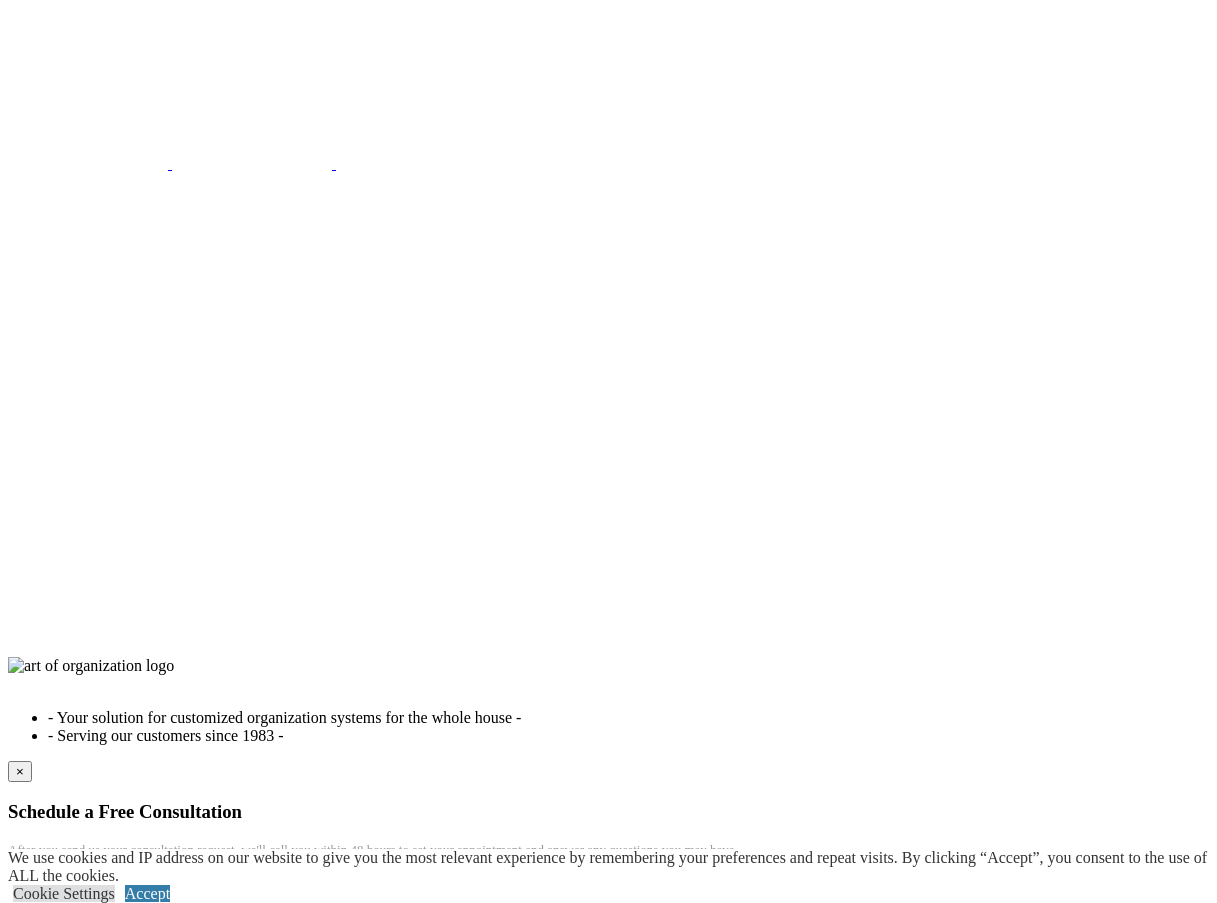 click on "First Name" at bounding box center (95, -12185) 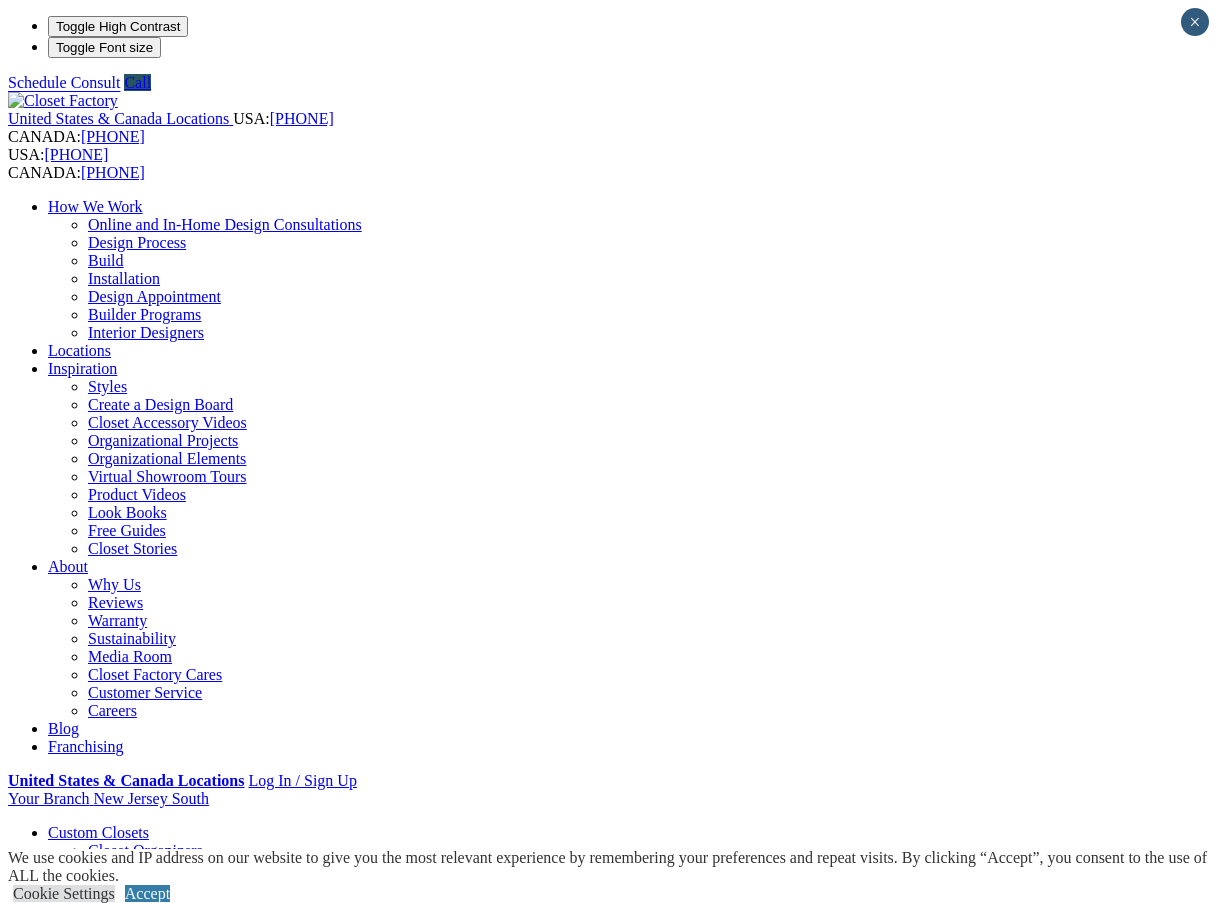 scroll, scrollTop: 0, scrollLeft: 0, axis: both 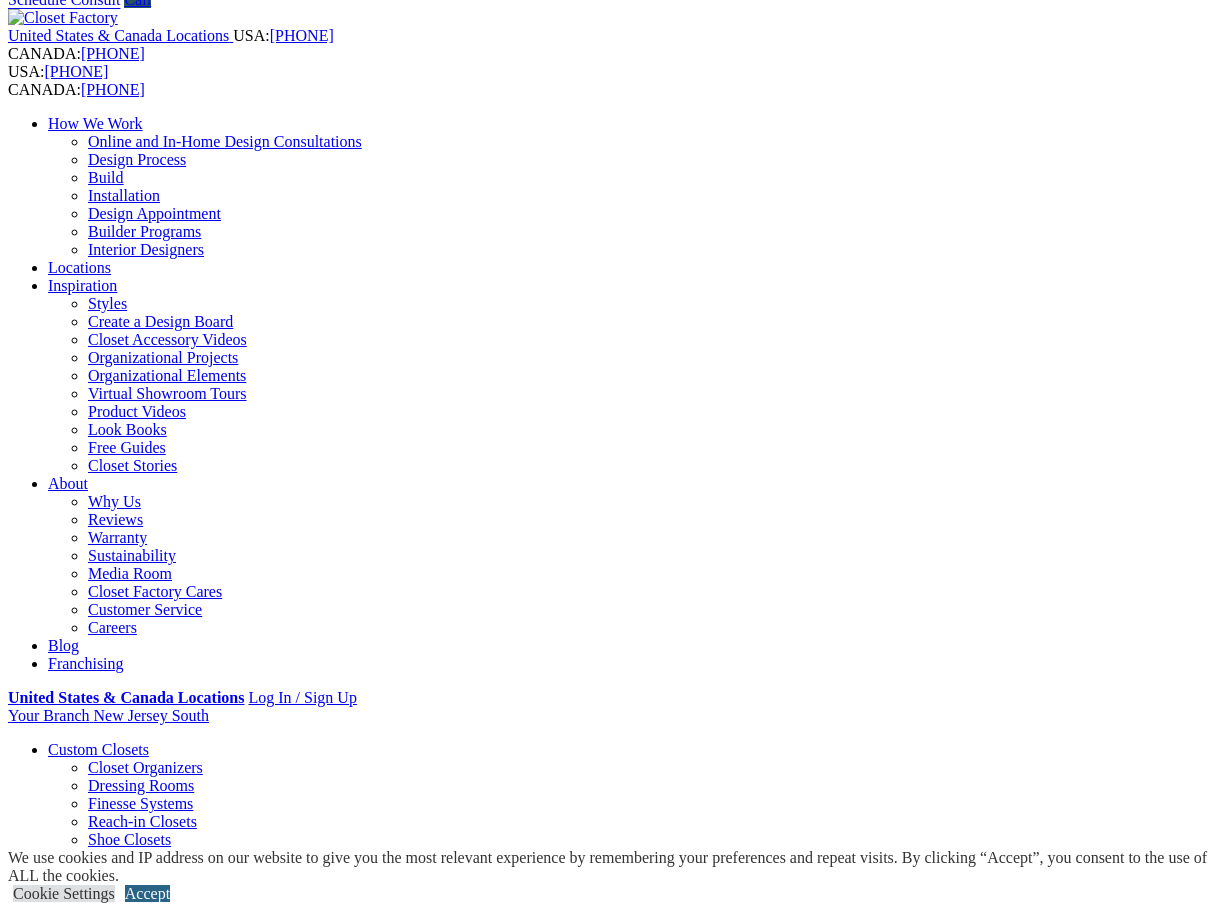 click on "Accept" at bounding box center [147, 893] 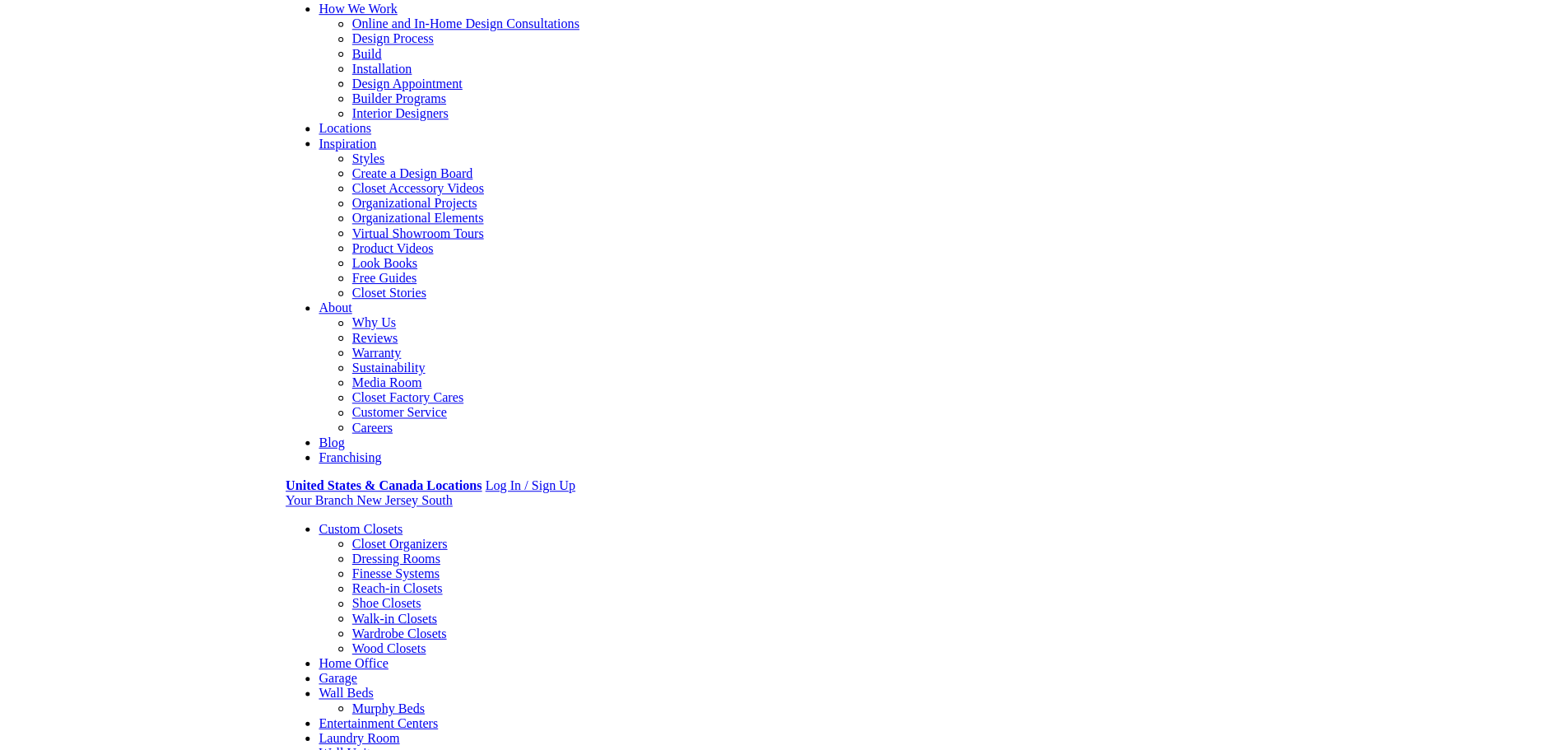 scroll, scrollTop: 0, scrollLeft: 0, axis: both 